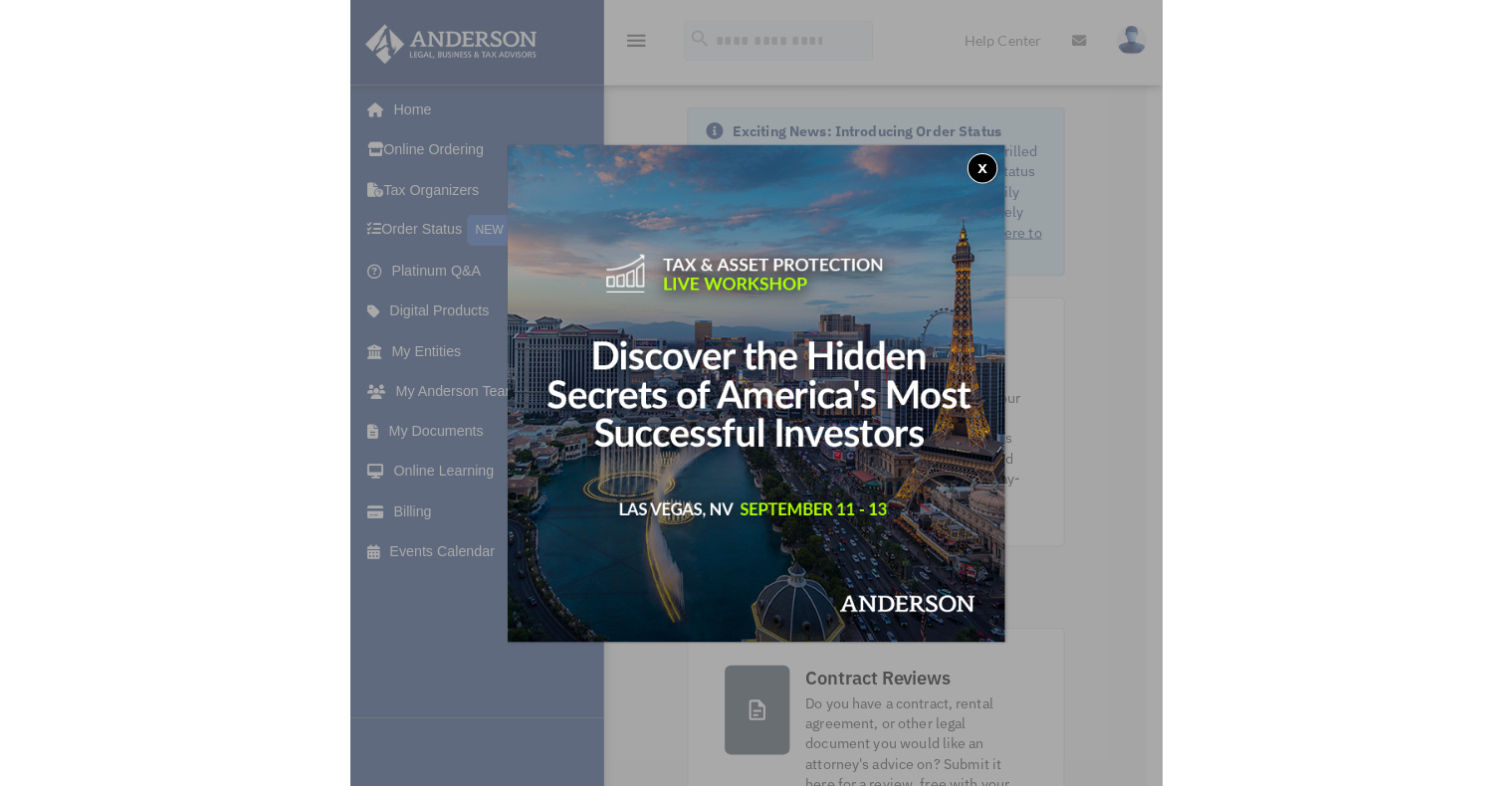 scroll, scrollTop: 0, scrollLeft: 0, axis: both 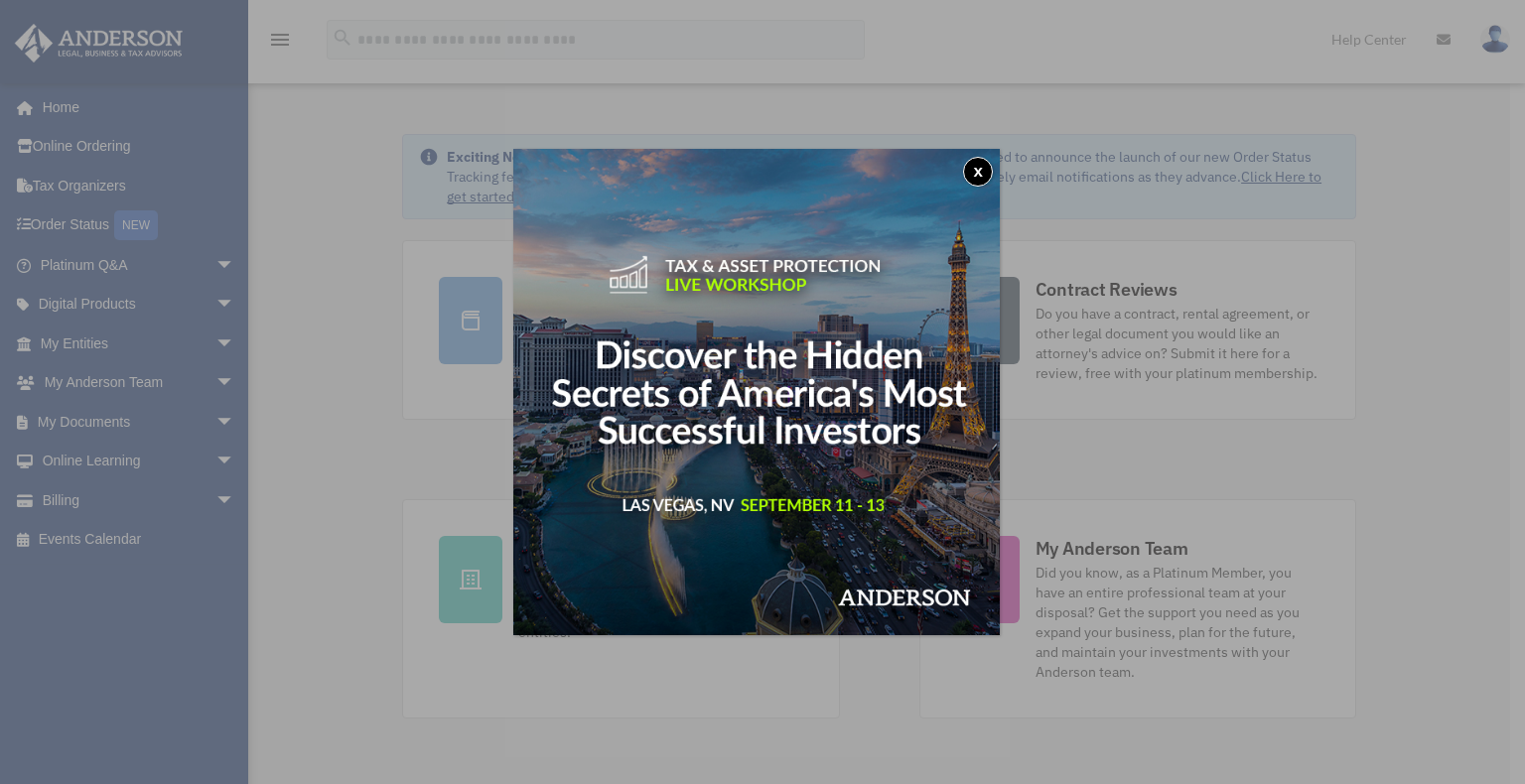 click on "x" at bounding box center (762, 392) 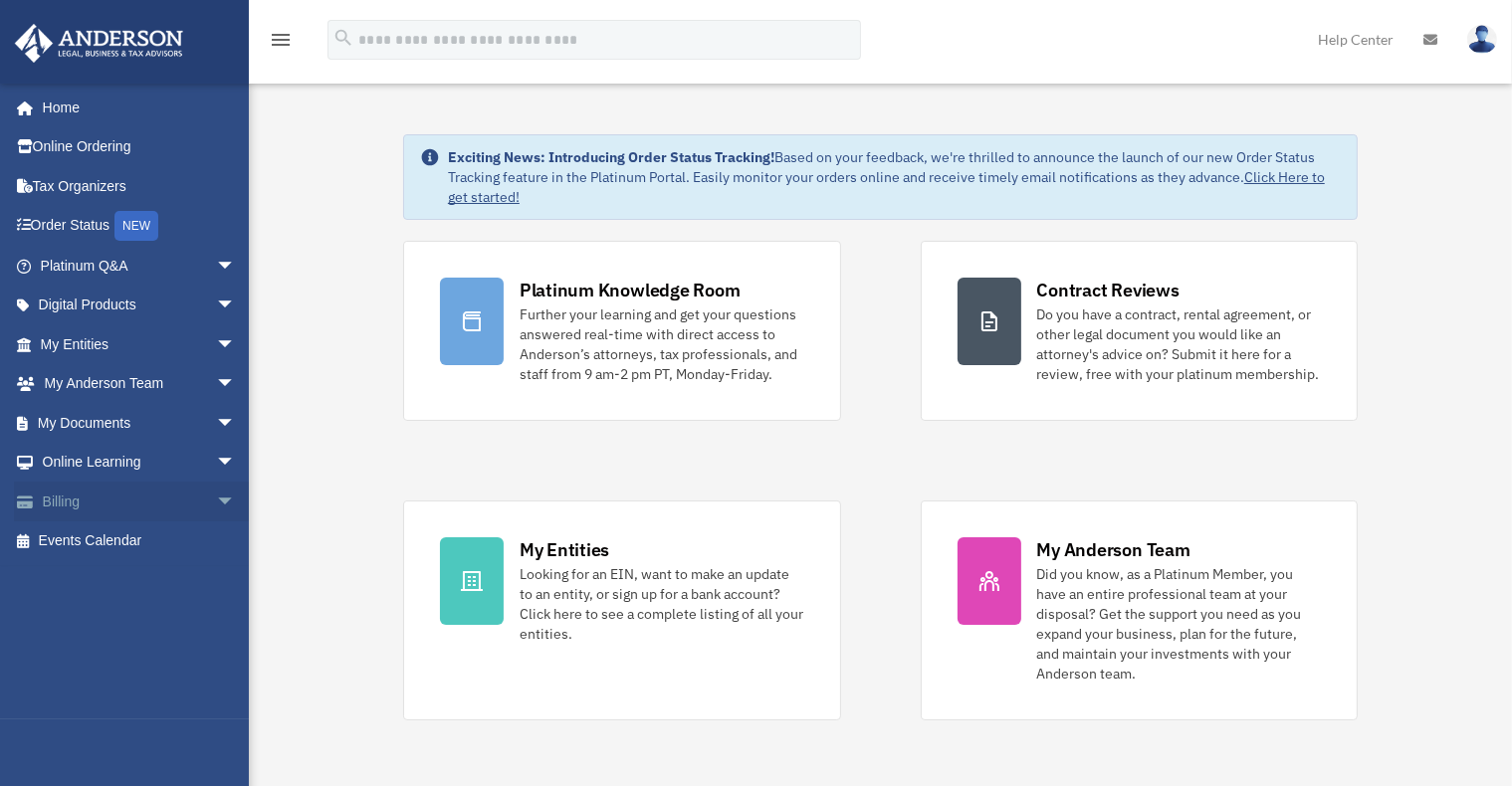 click on "Billing arrow_drop_down" at bounding box center (139, 501) 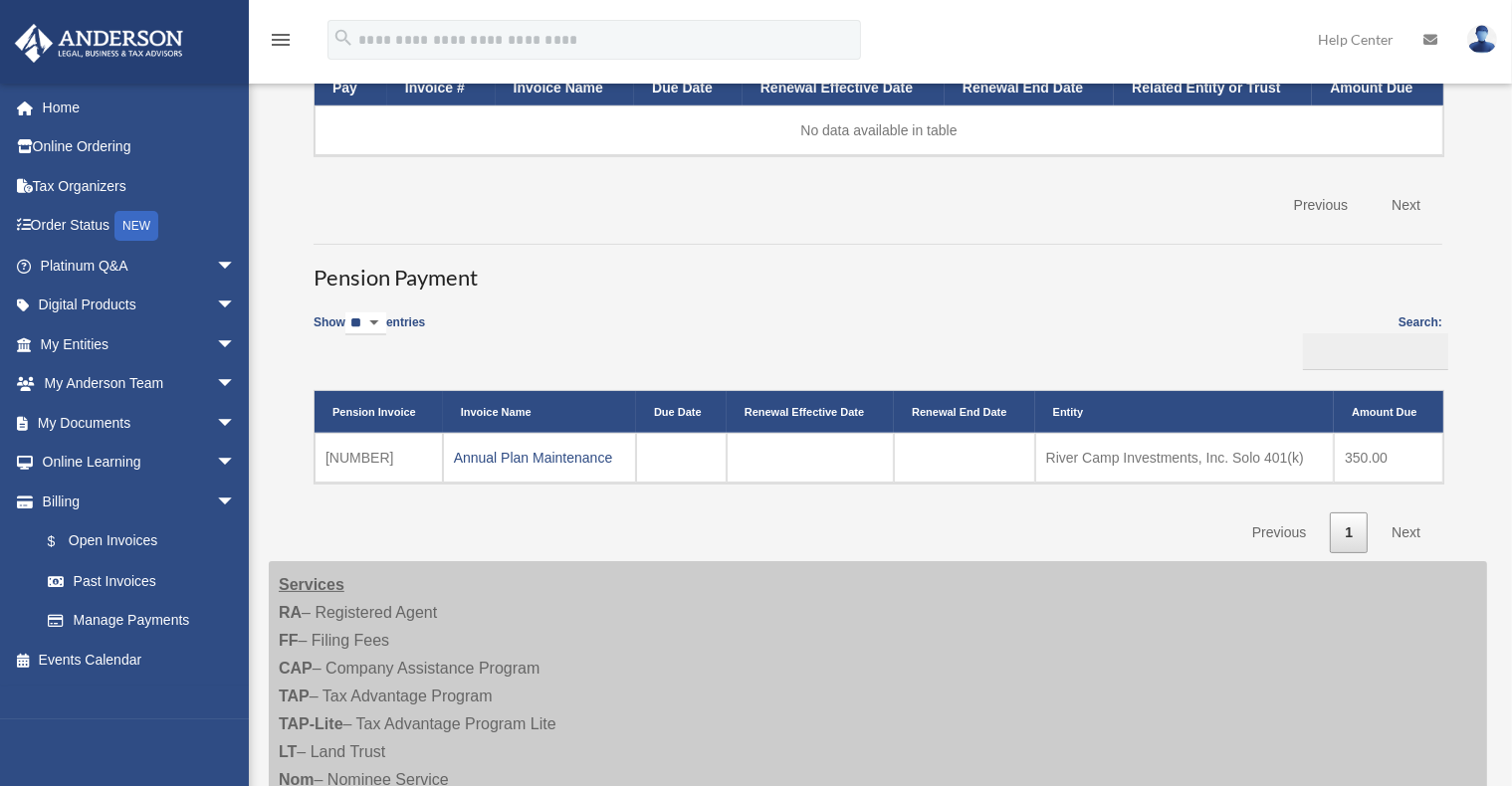 scroll, scrollTop: 289, scrollLeft: 0, axis: vertical 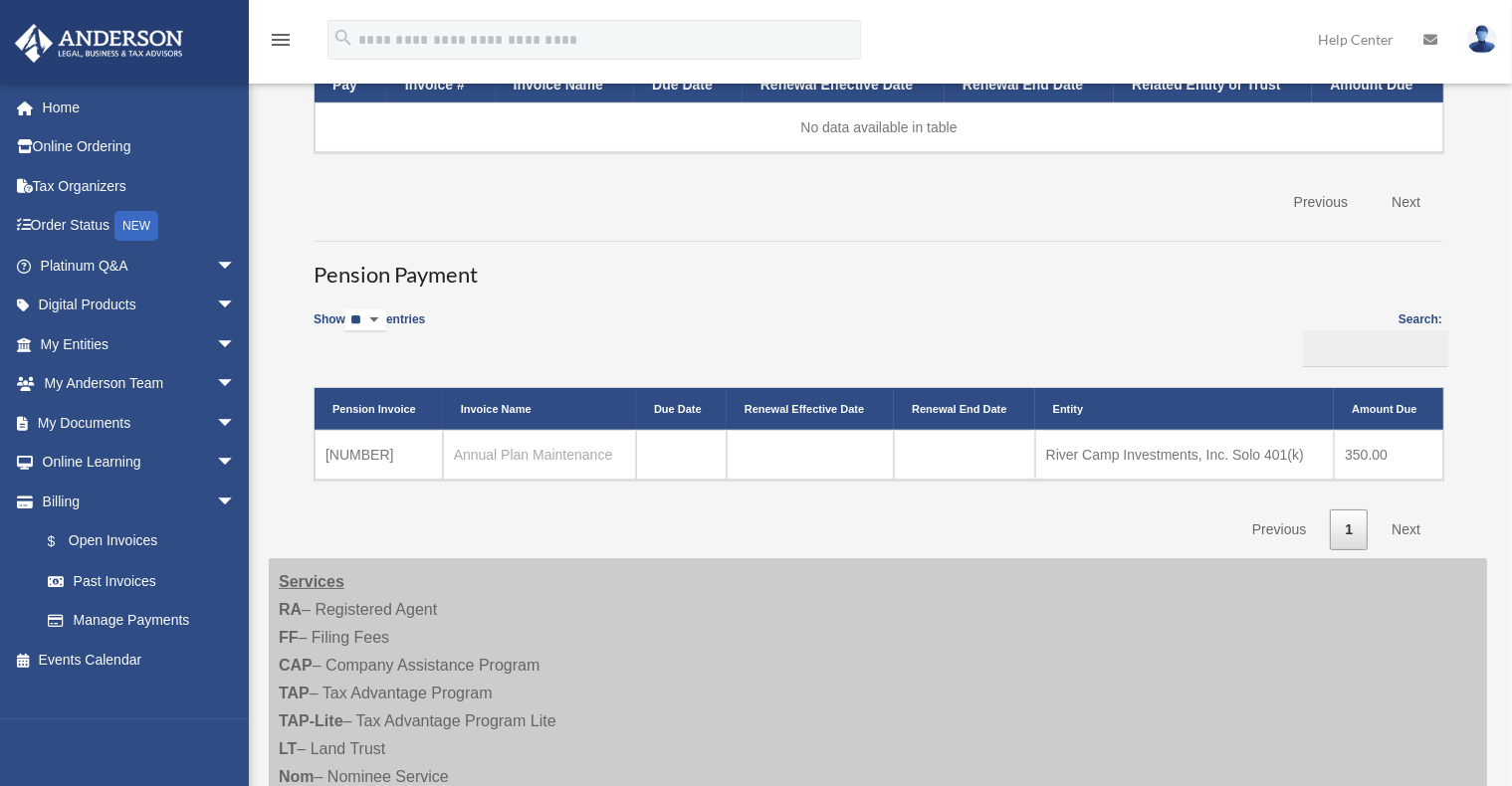 click on "Annual Plan Maintenance" at bounding box center (534, 455) 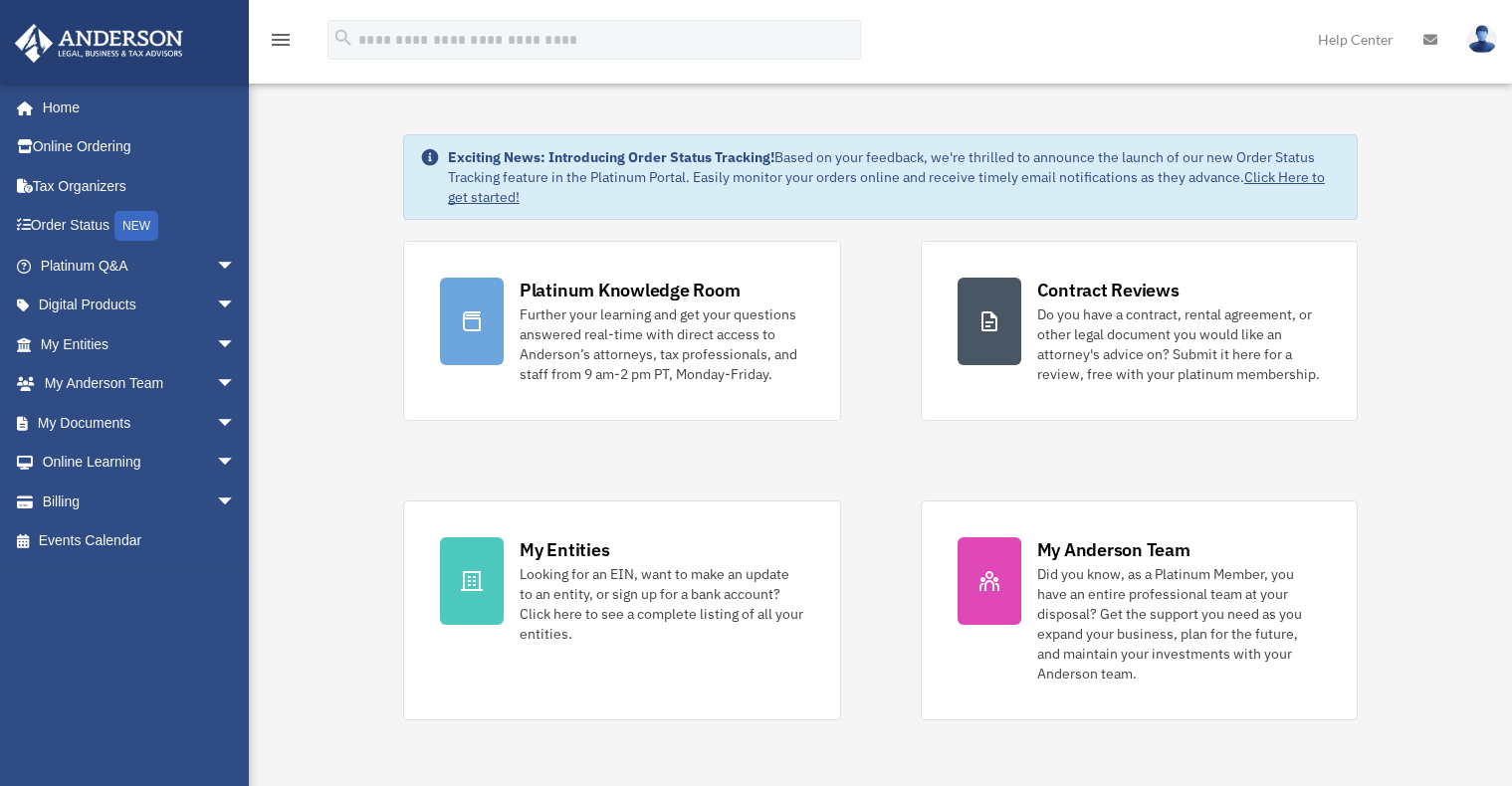 scroll, scrollTop: 0, scrollLeft: 0, axis: both 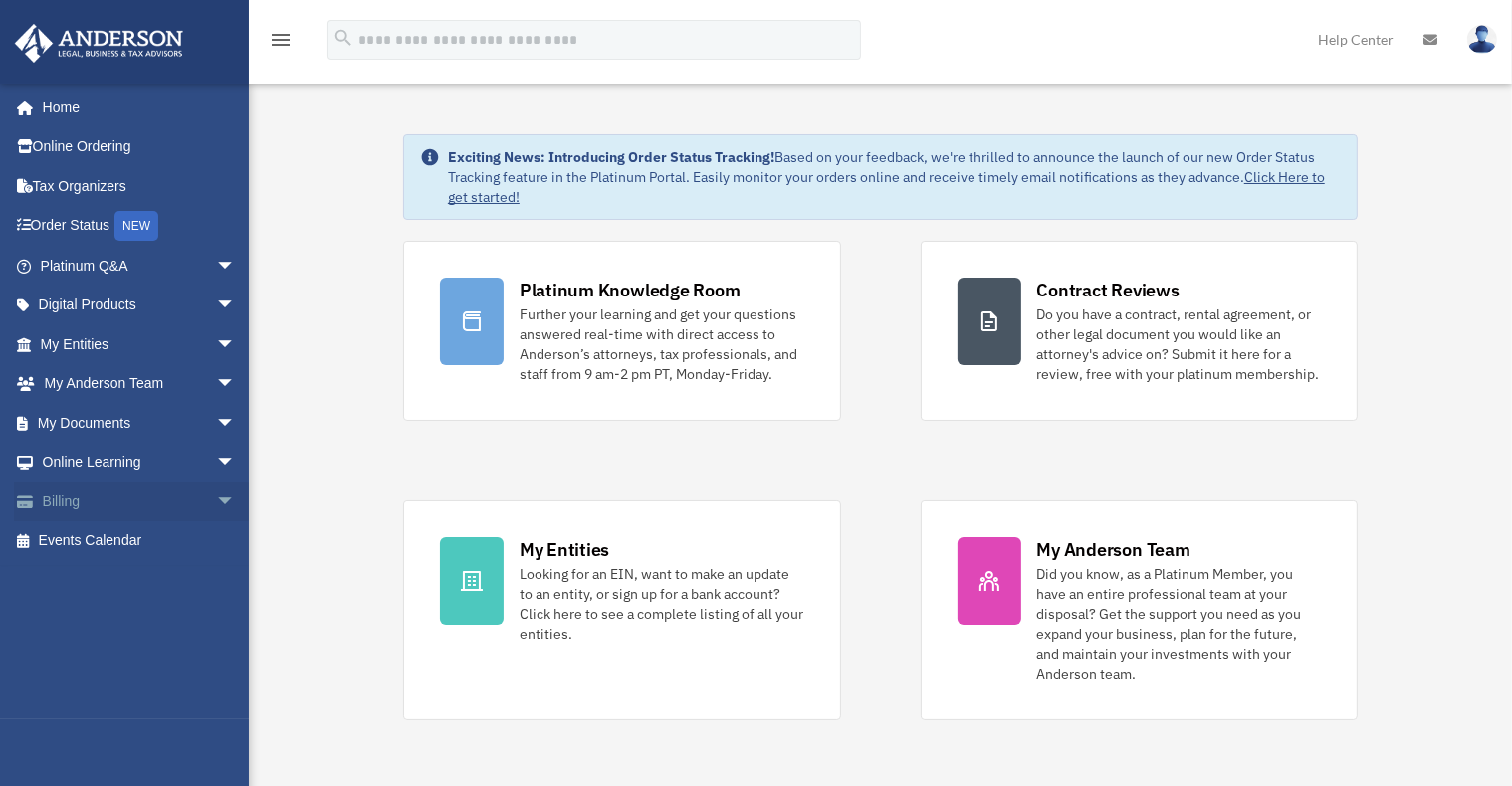 click on "Billing arrow_drop_down" at bounding box center [139, 501] 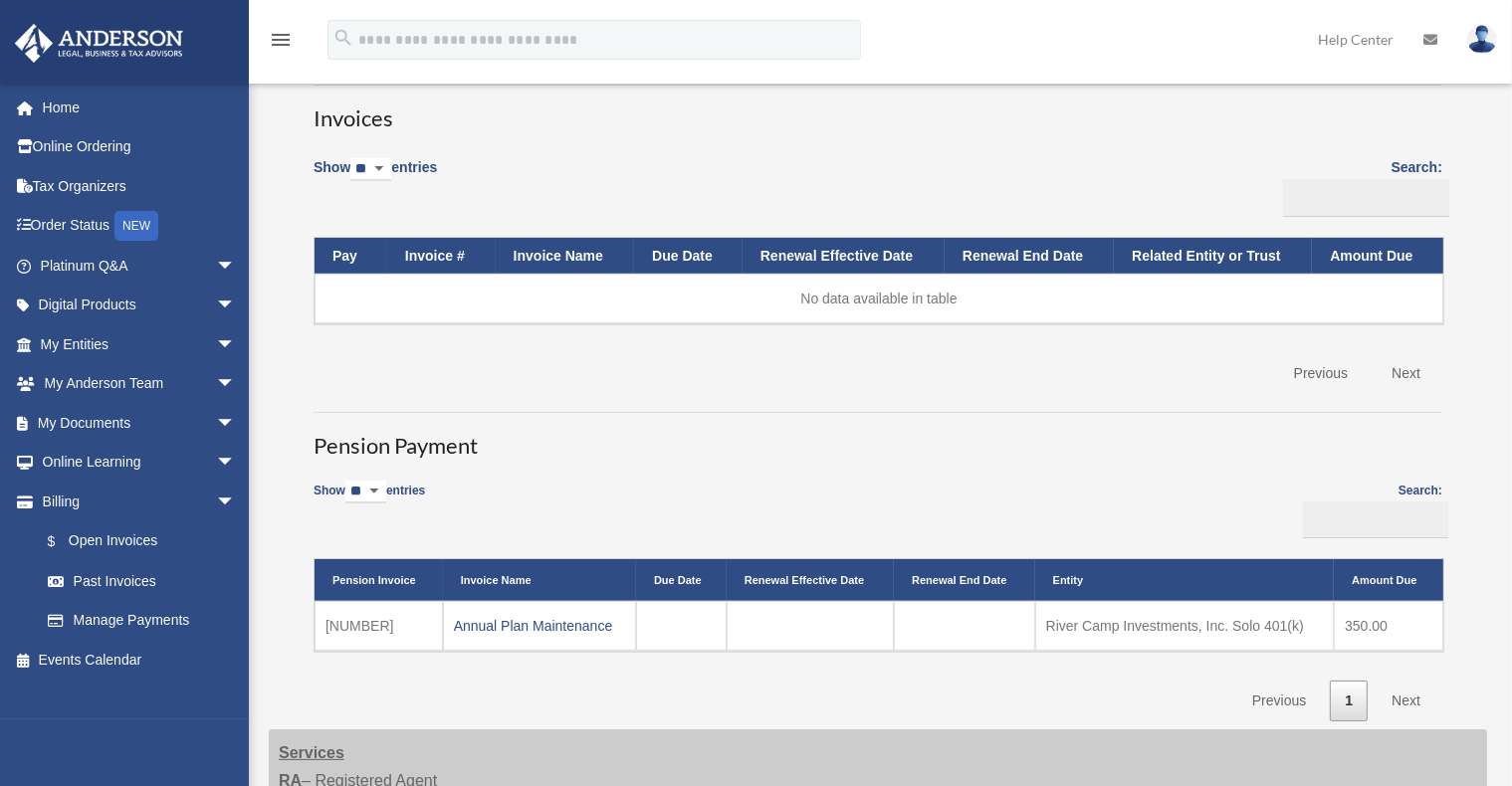 scroll, scrollTop: 186, scrollLeft: 0, axis: vertical 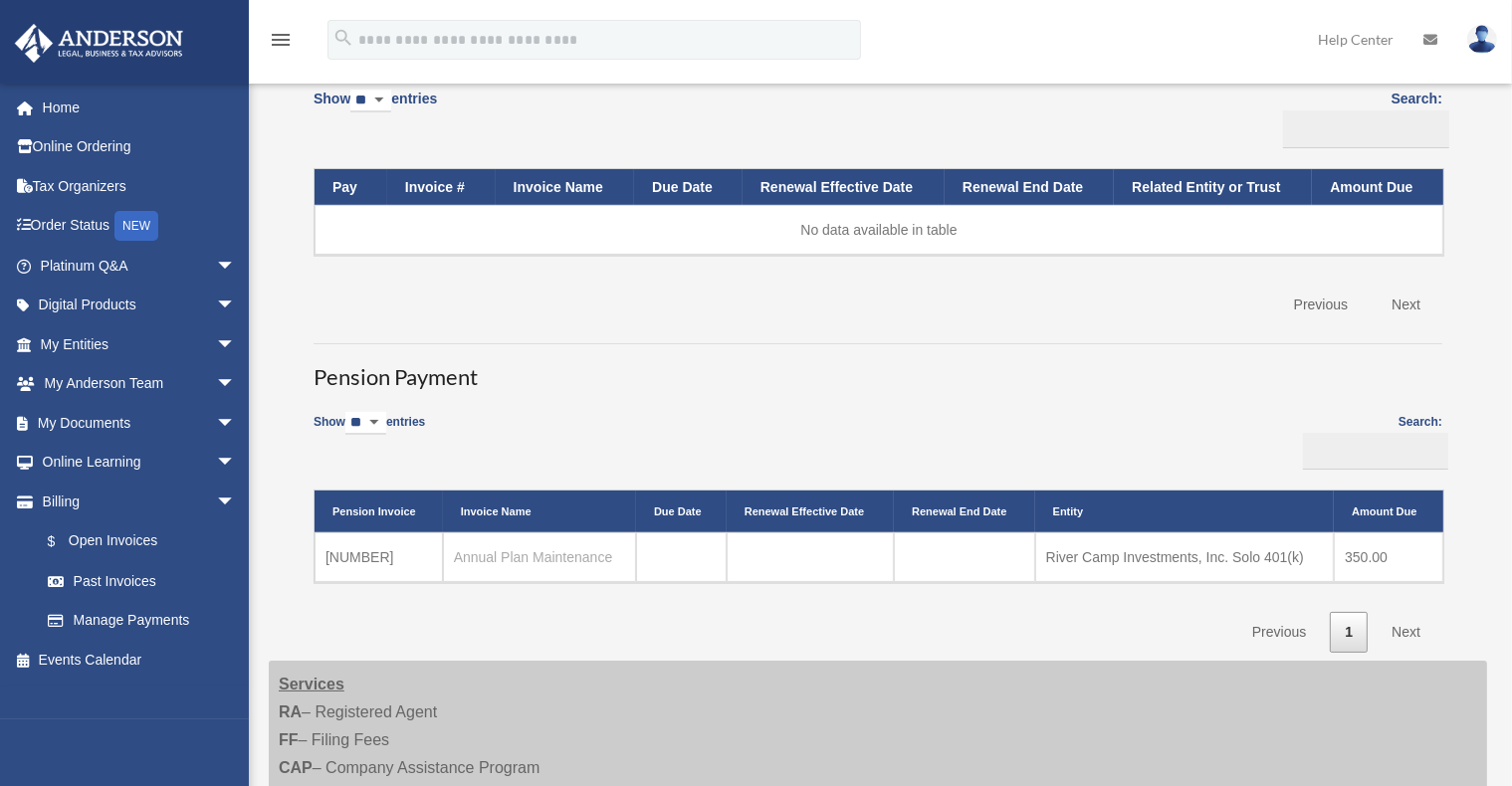 click on "Annual Plan Maintenance" at bounding box center (534, 557) 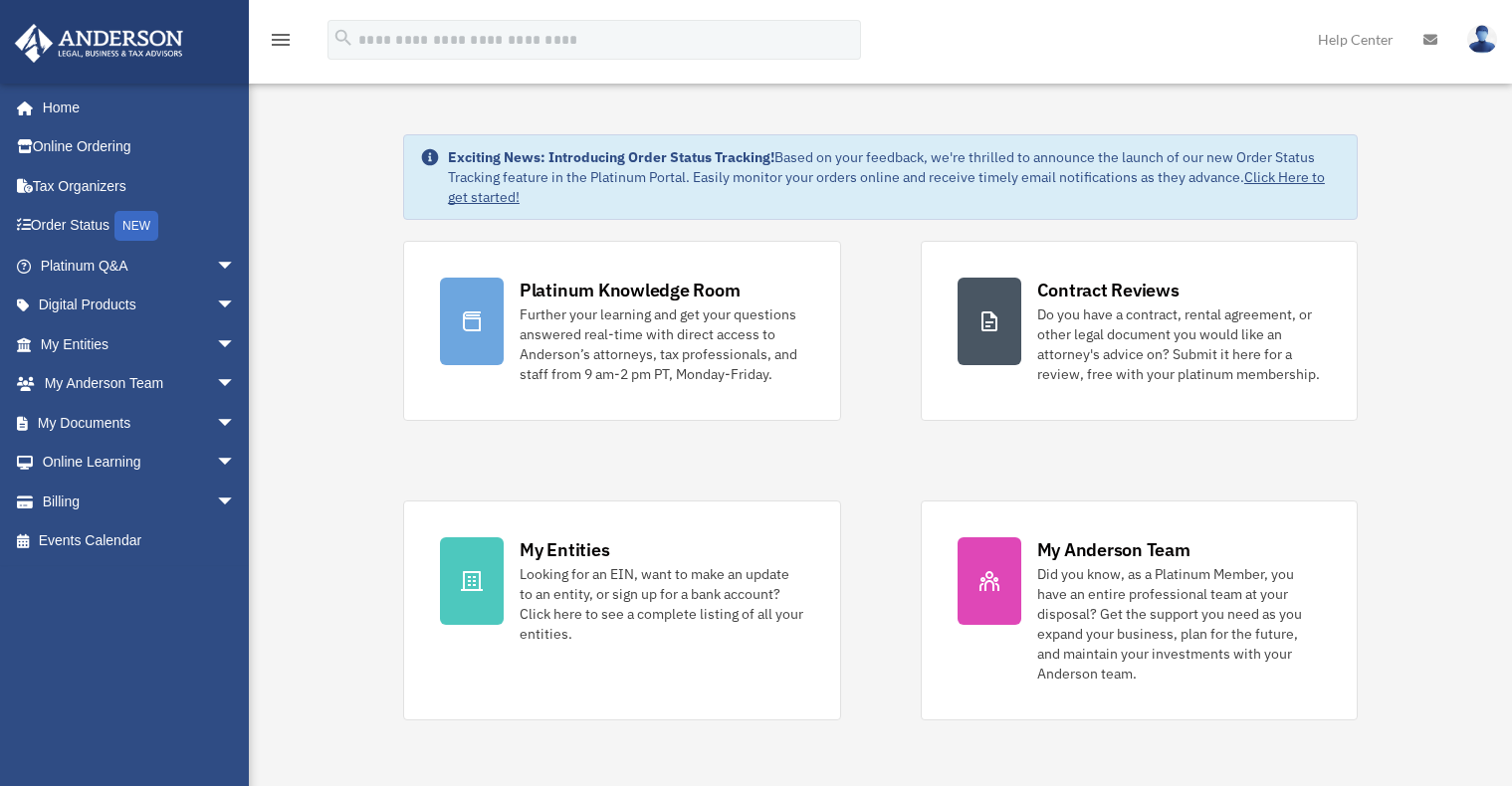 scroll, scrollTop: 0, scrollLeft: 0, axis: both 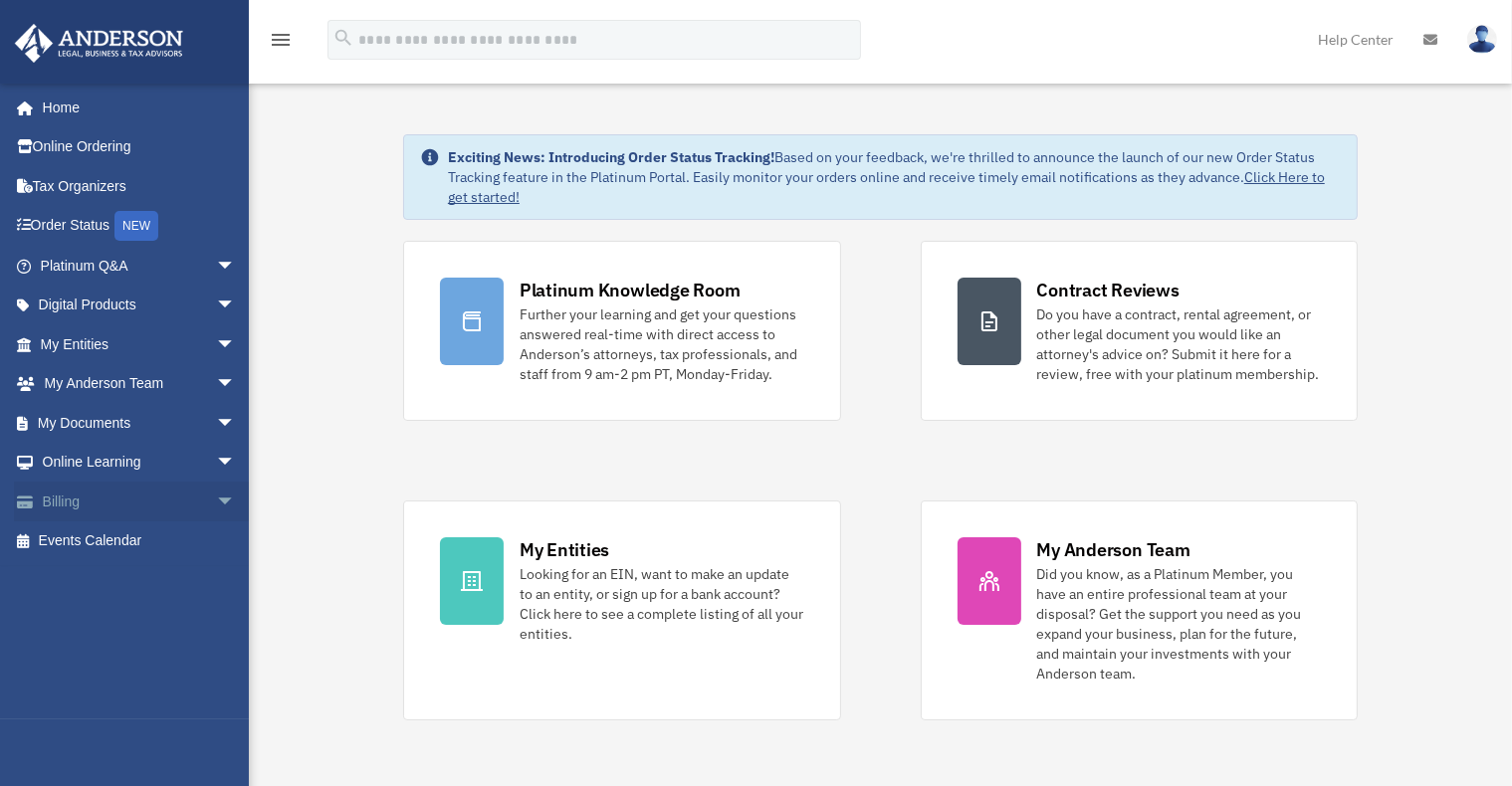 click on "Billing arrow_drop_down" at bounding box center (139, 501) 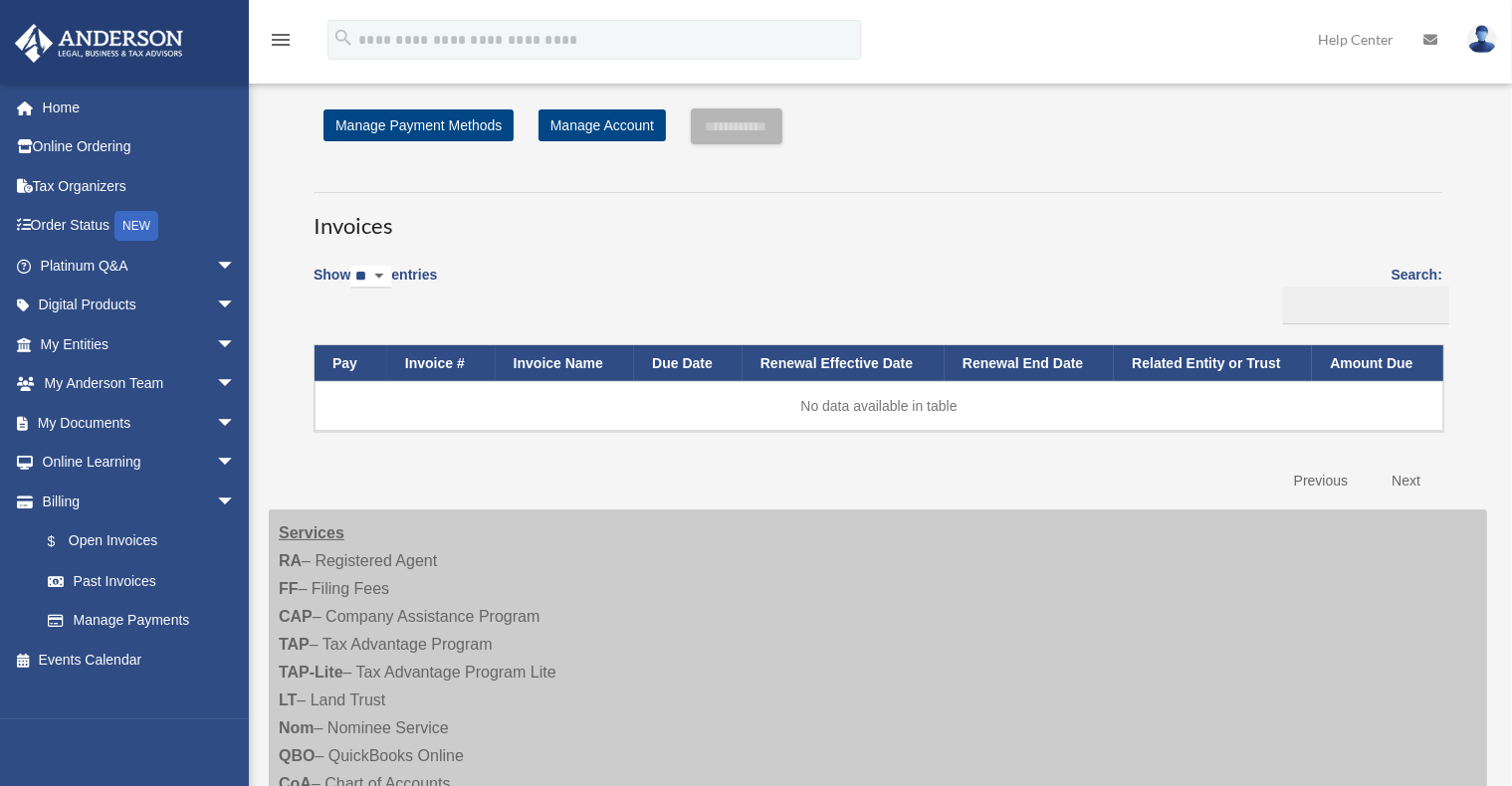 scroll, scrollTop: 0, scrollLeft: 0, axis: both 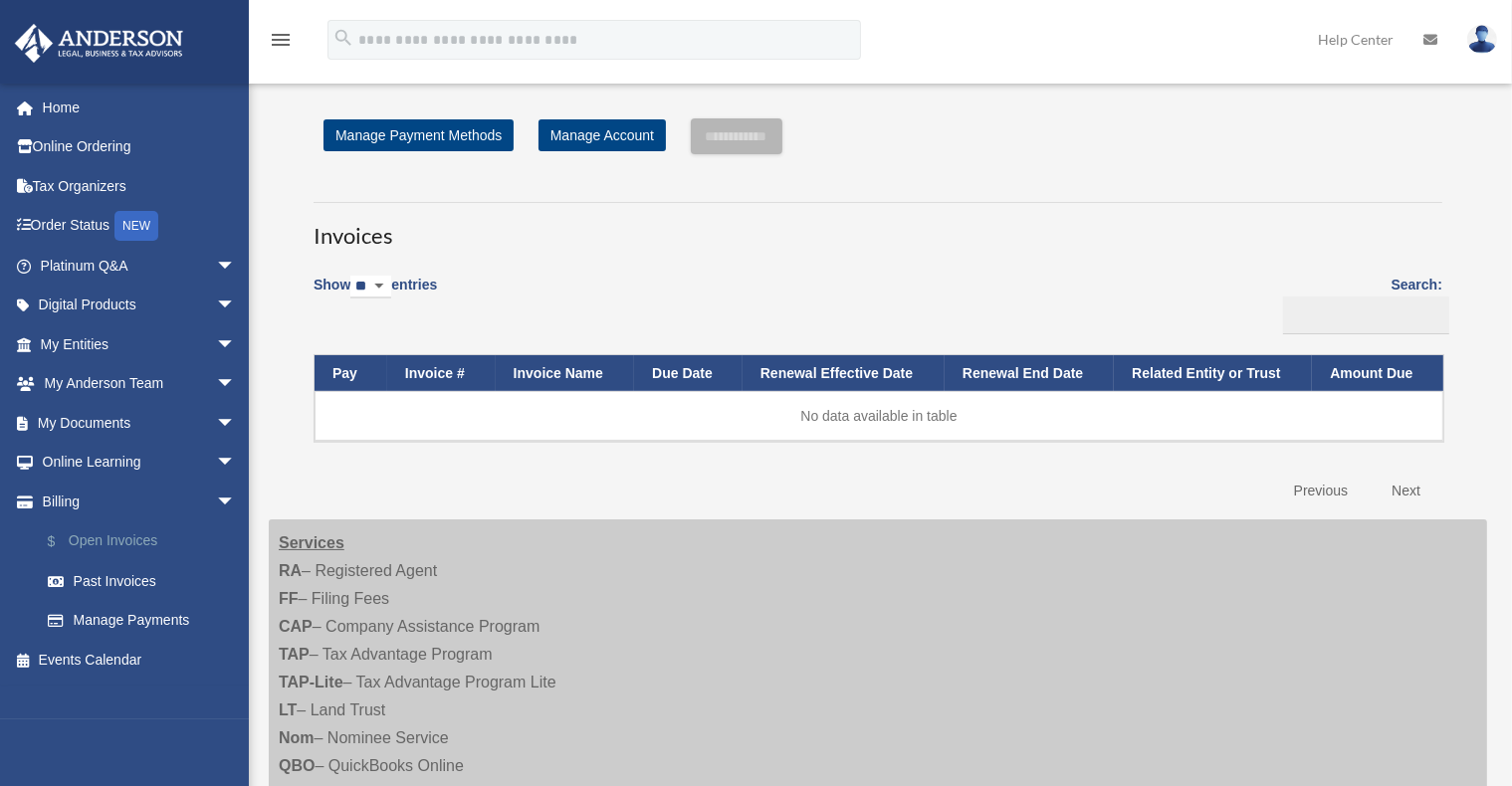 click on "$ Open Invoices" at bounding box center (146, 541) 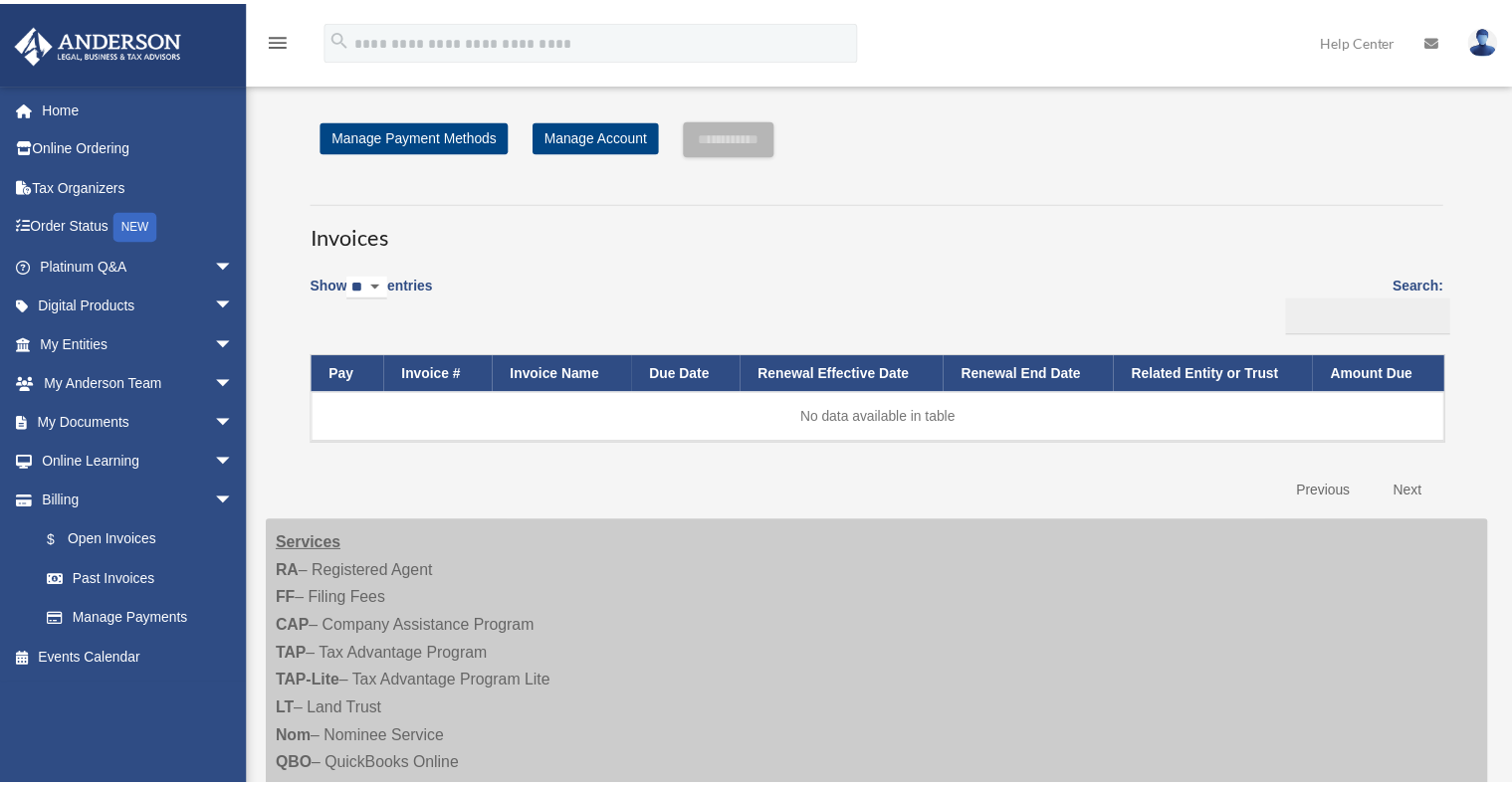scroll, scrollTop: 0, scrollLeft: 0, axis: both 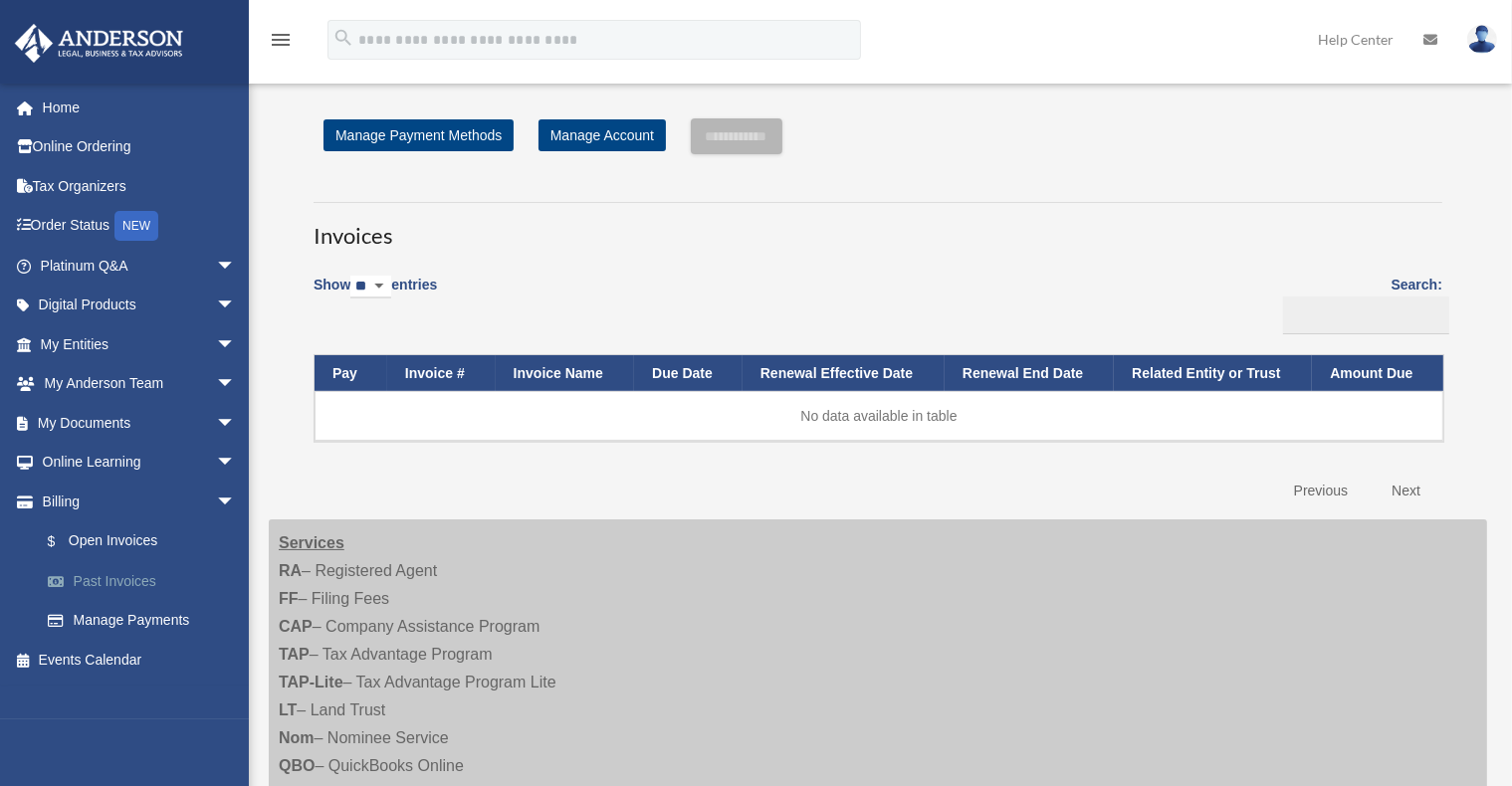 click on "Past Invoices" at bounding box center (146, 581) 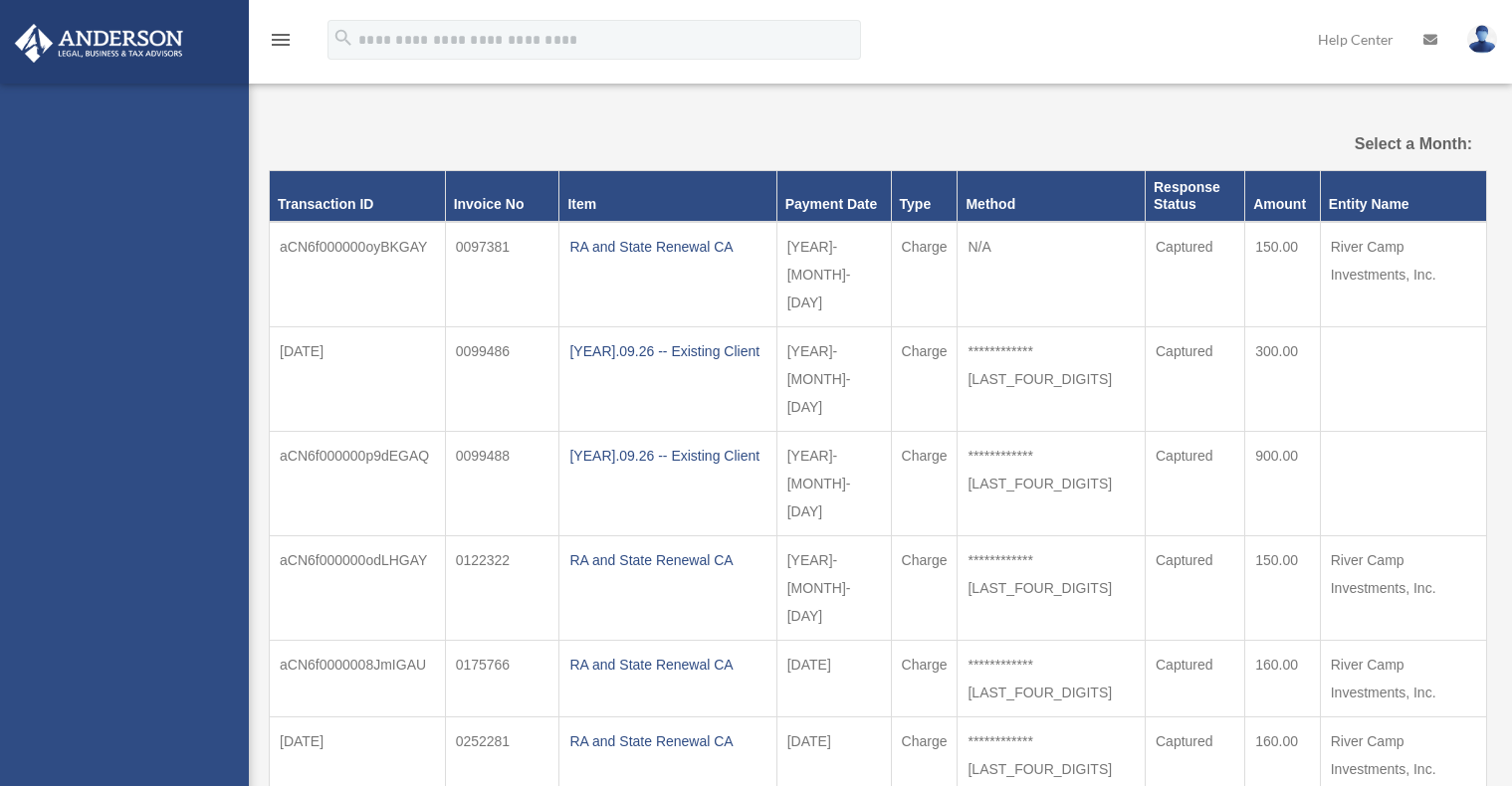 scroll, scrollTop: 0, scrollLeft: 0, axis: both 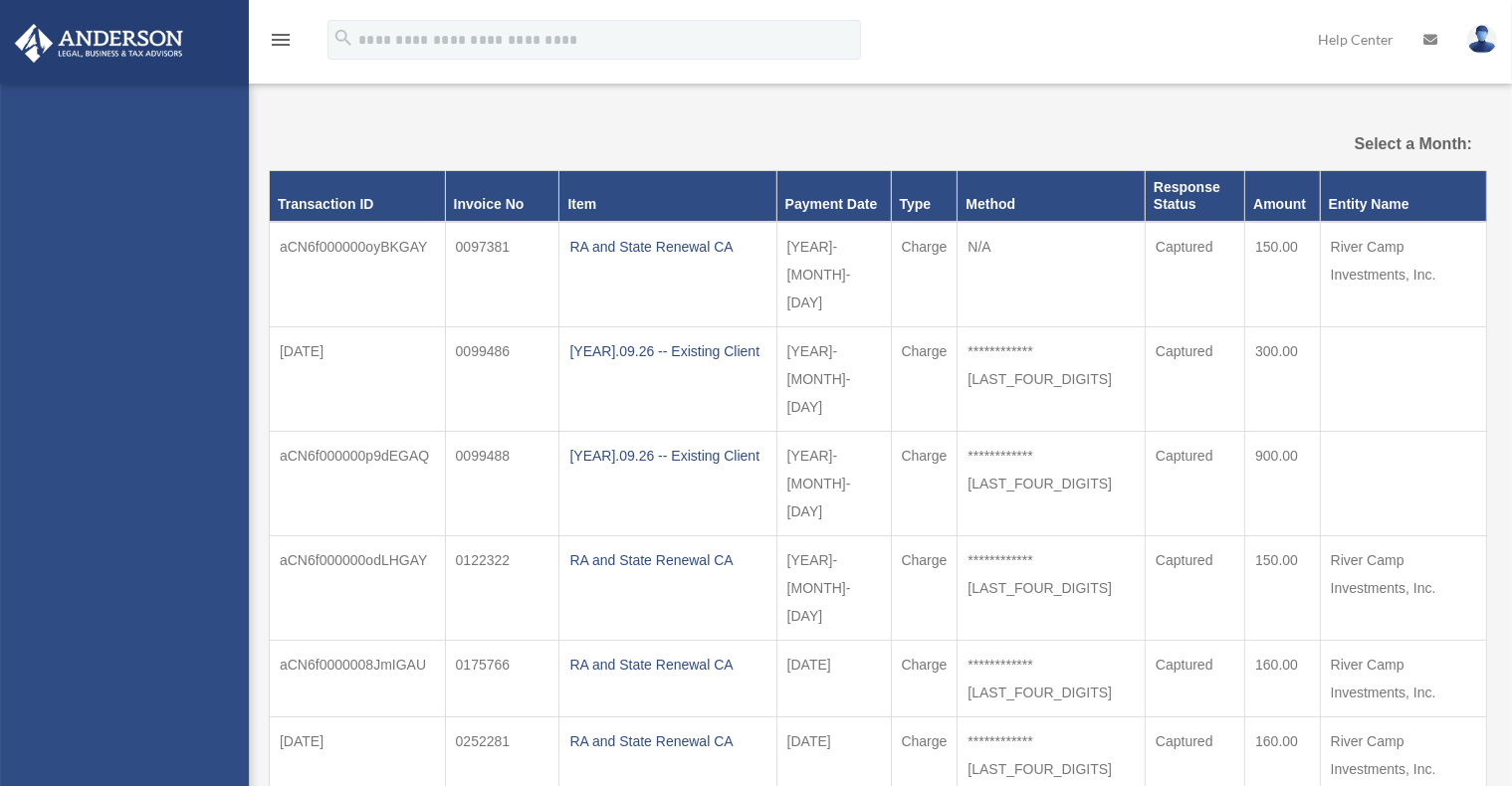 select 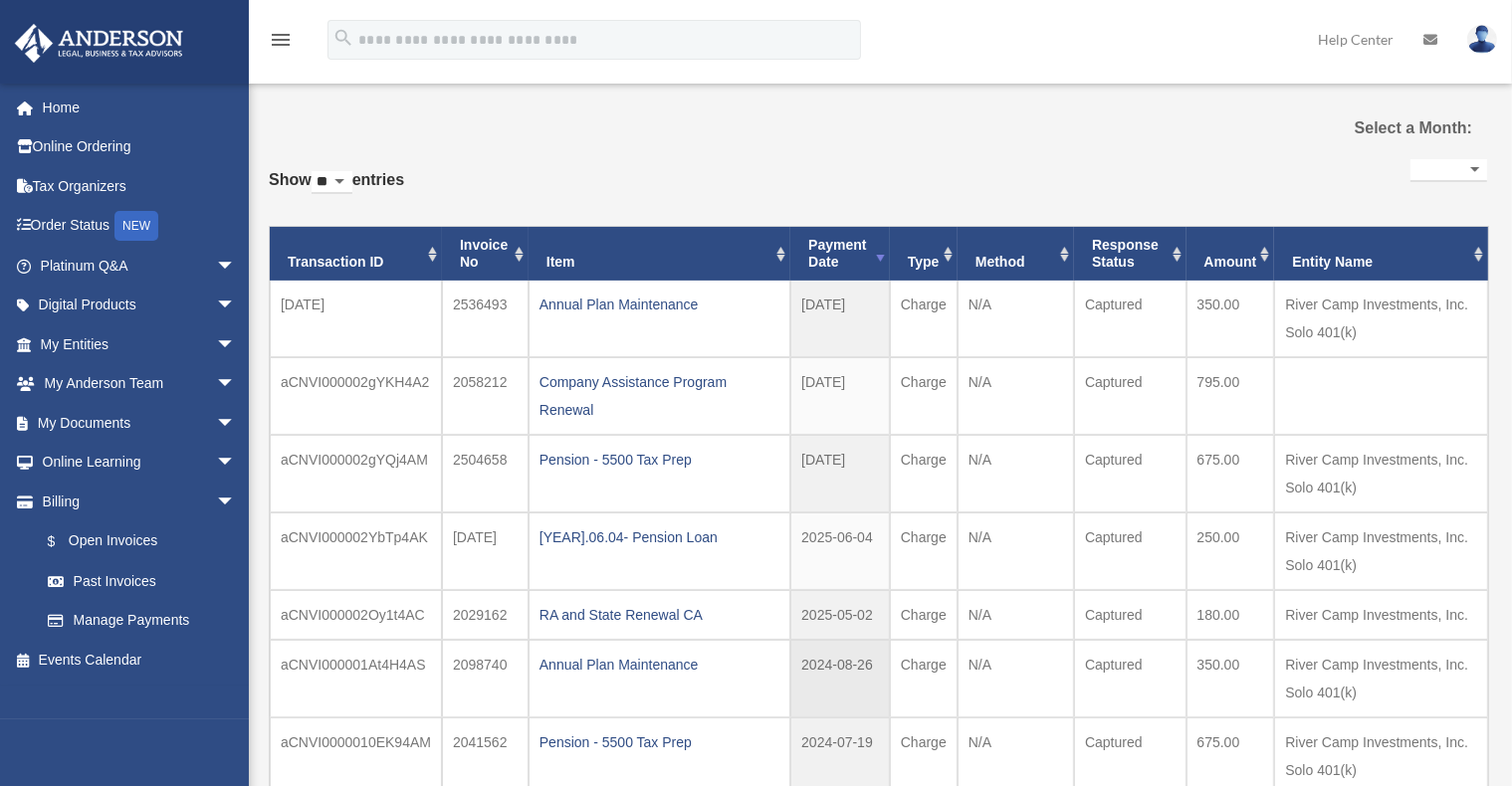 scroll, scrollTop: 15, scrollLeft: 0, axis: vertical 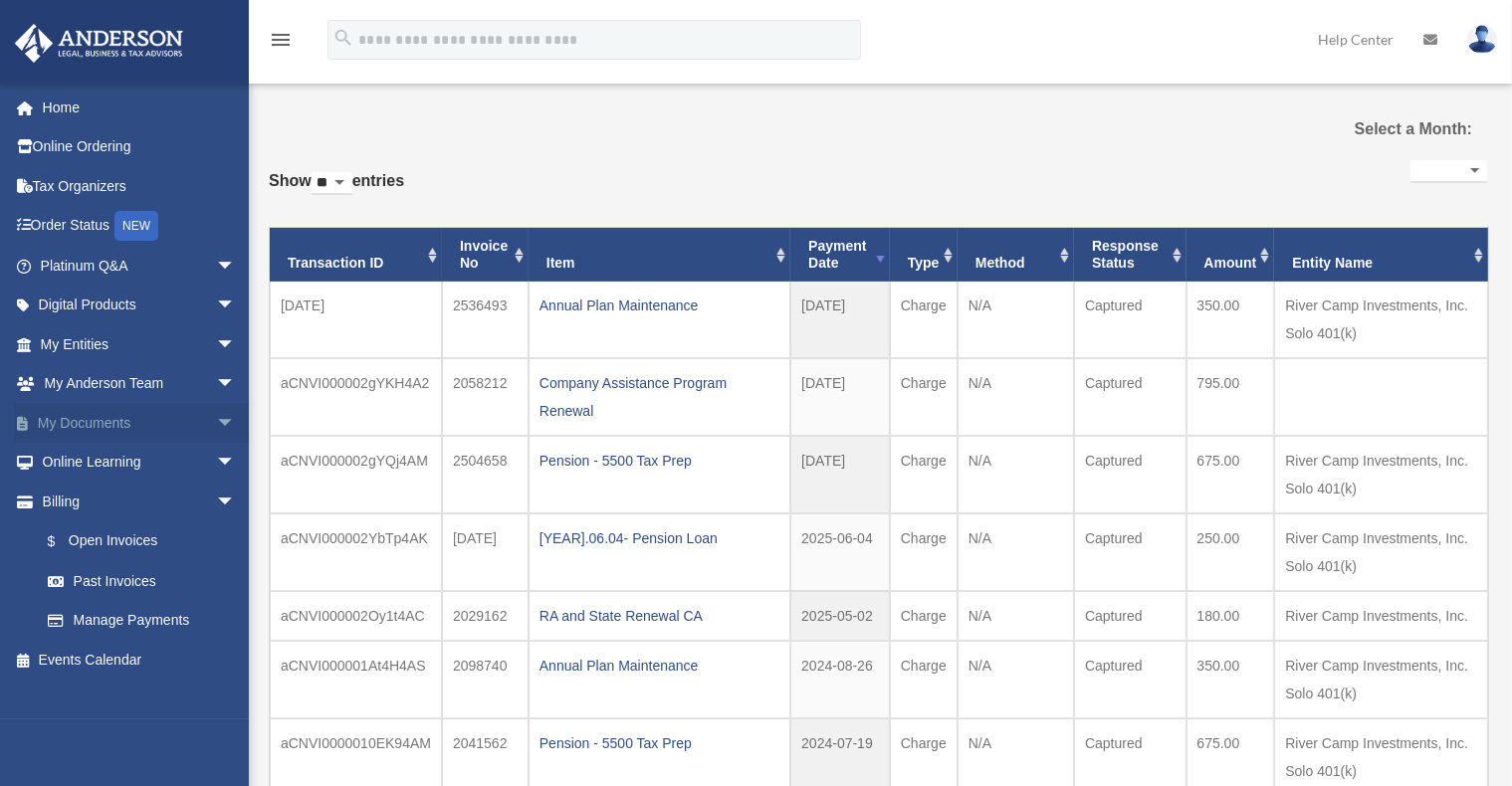 click on "My Documents arrow_drop_down" at bounding box center (139, 423) 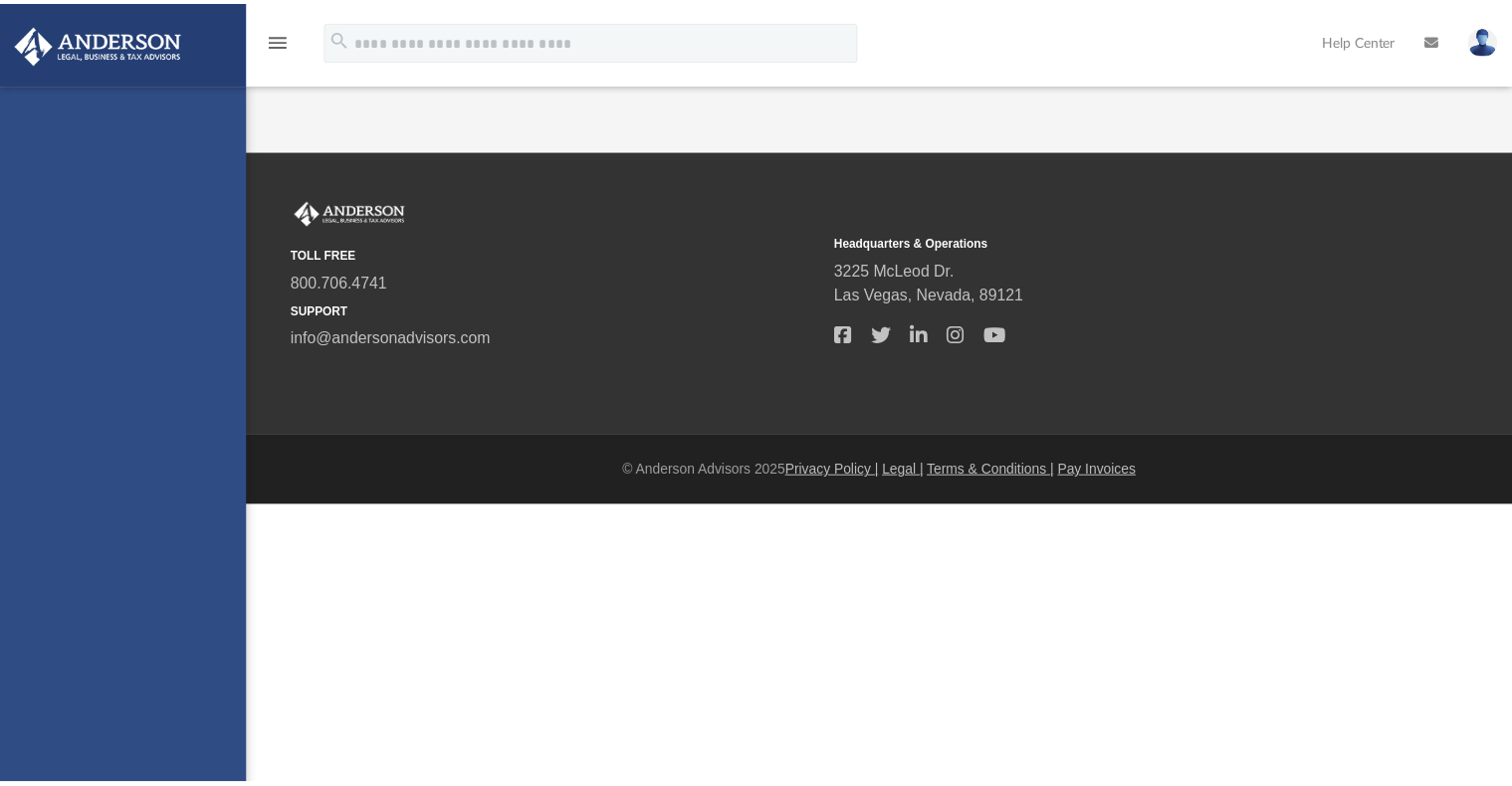 scroll, scrollTop: 0, scrollLeft: 0, axis: both 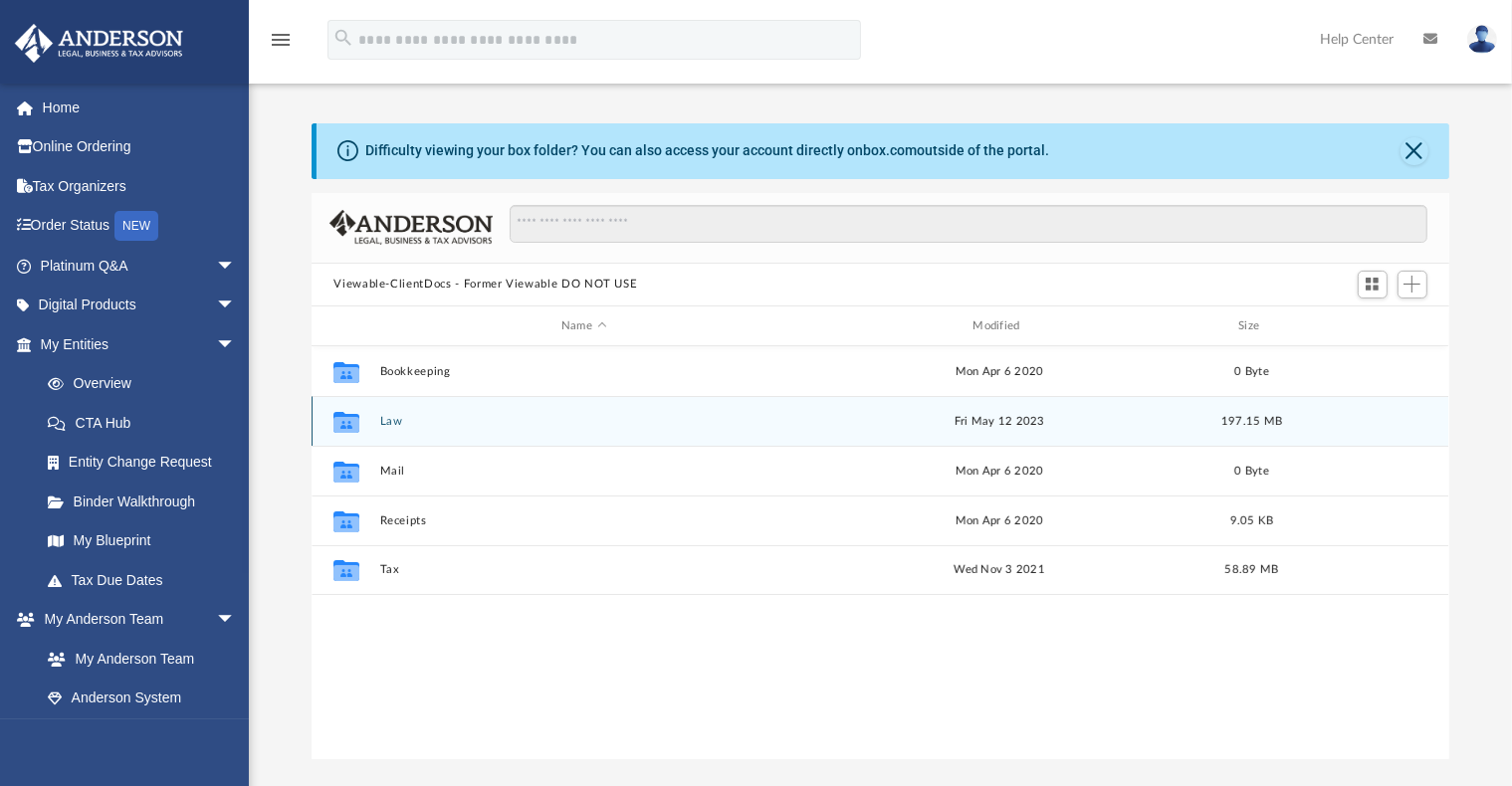 click on "Law" at bounding box center (583, 421) 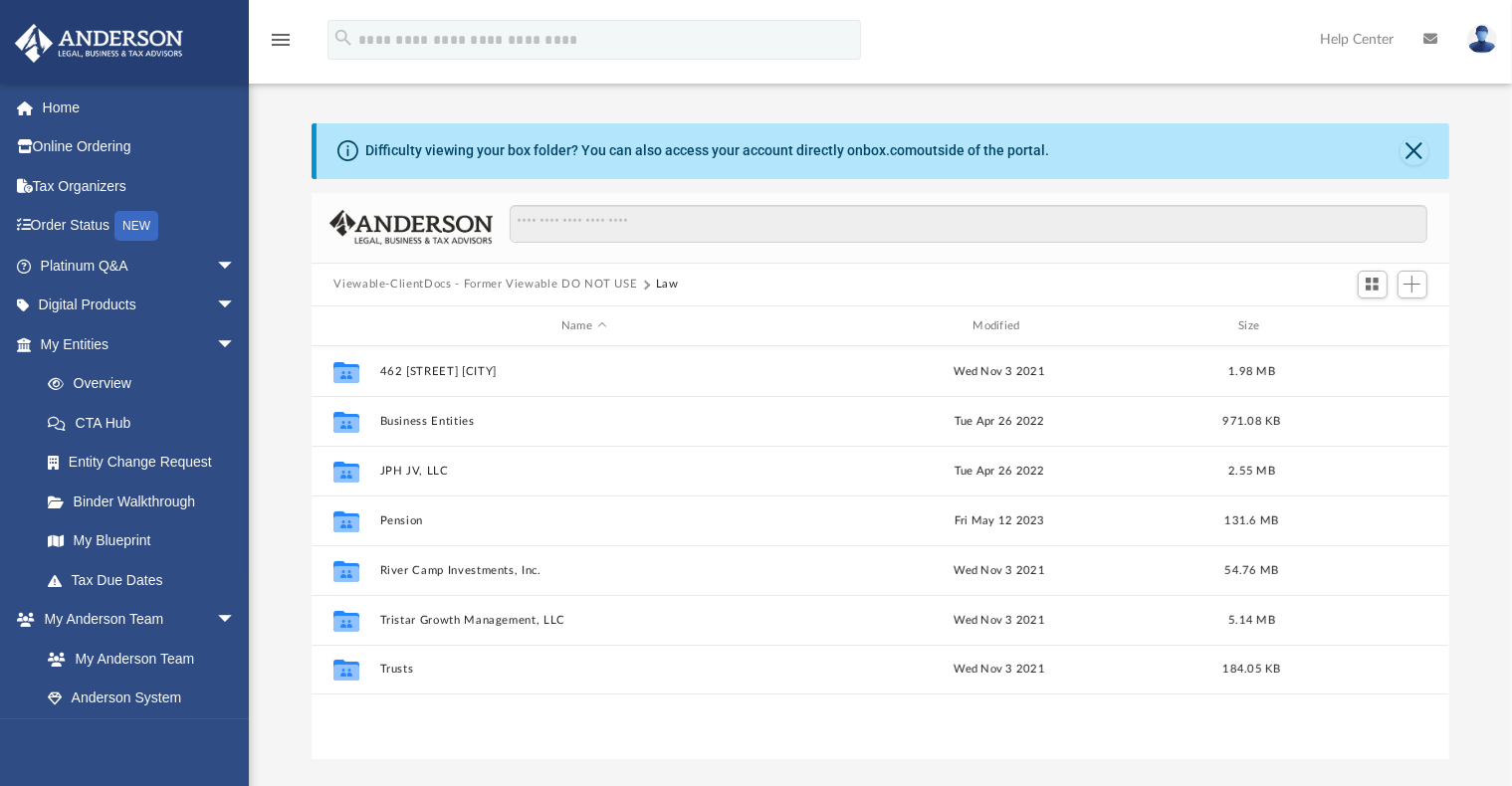 click on "Viewable-ClientDocs - Former Viewable DO NOT USE" at bounding box center [485, 285] 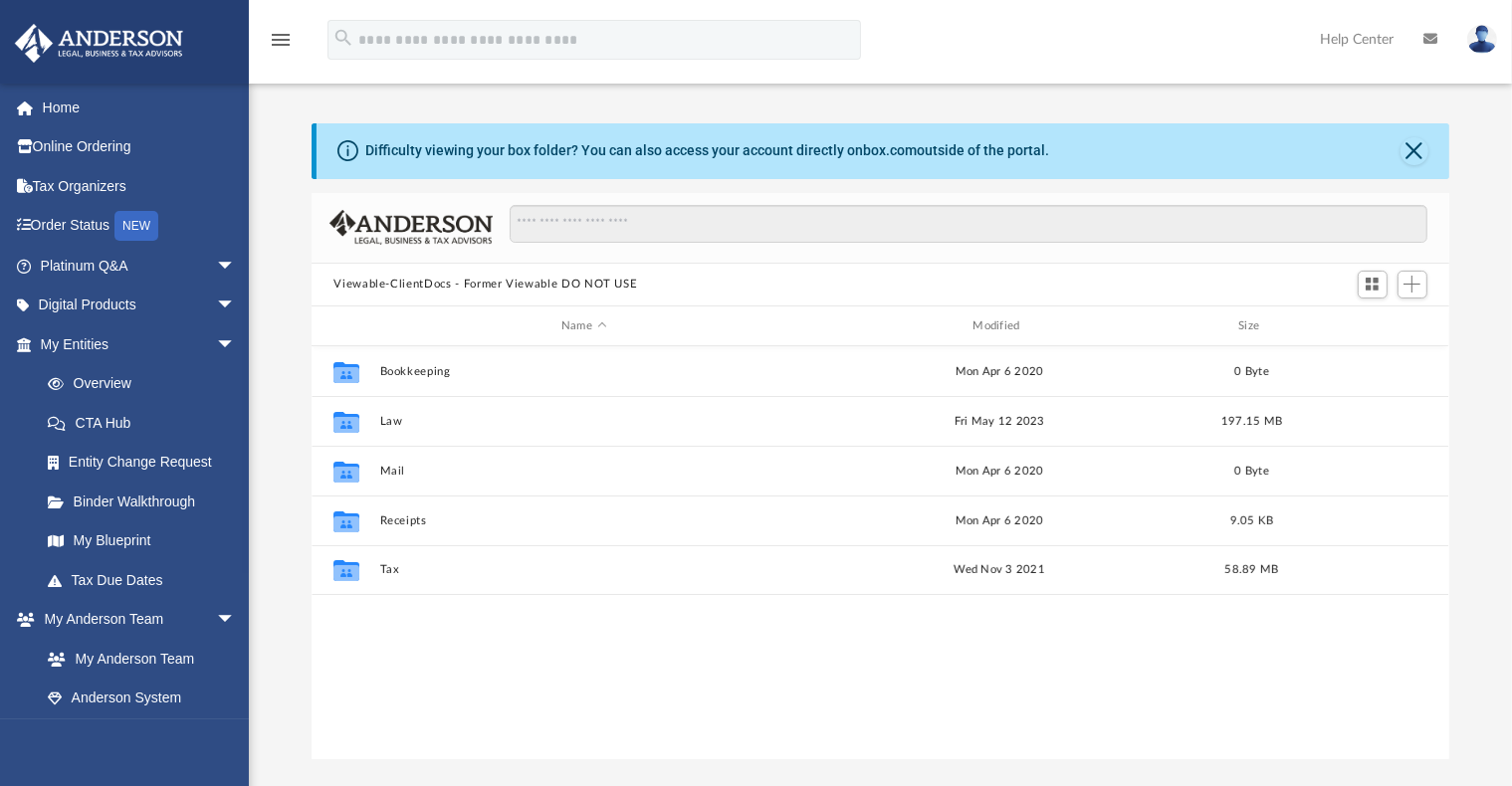 click on "Viewable-ClientDocs - Former Viewable DO NOT USE" at bounding box center [485, 285] 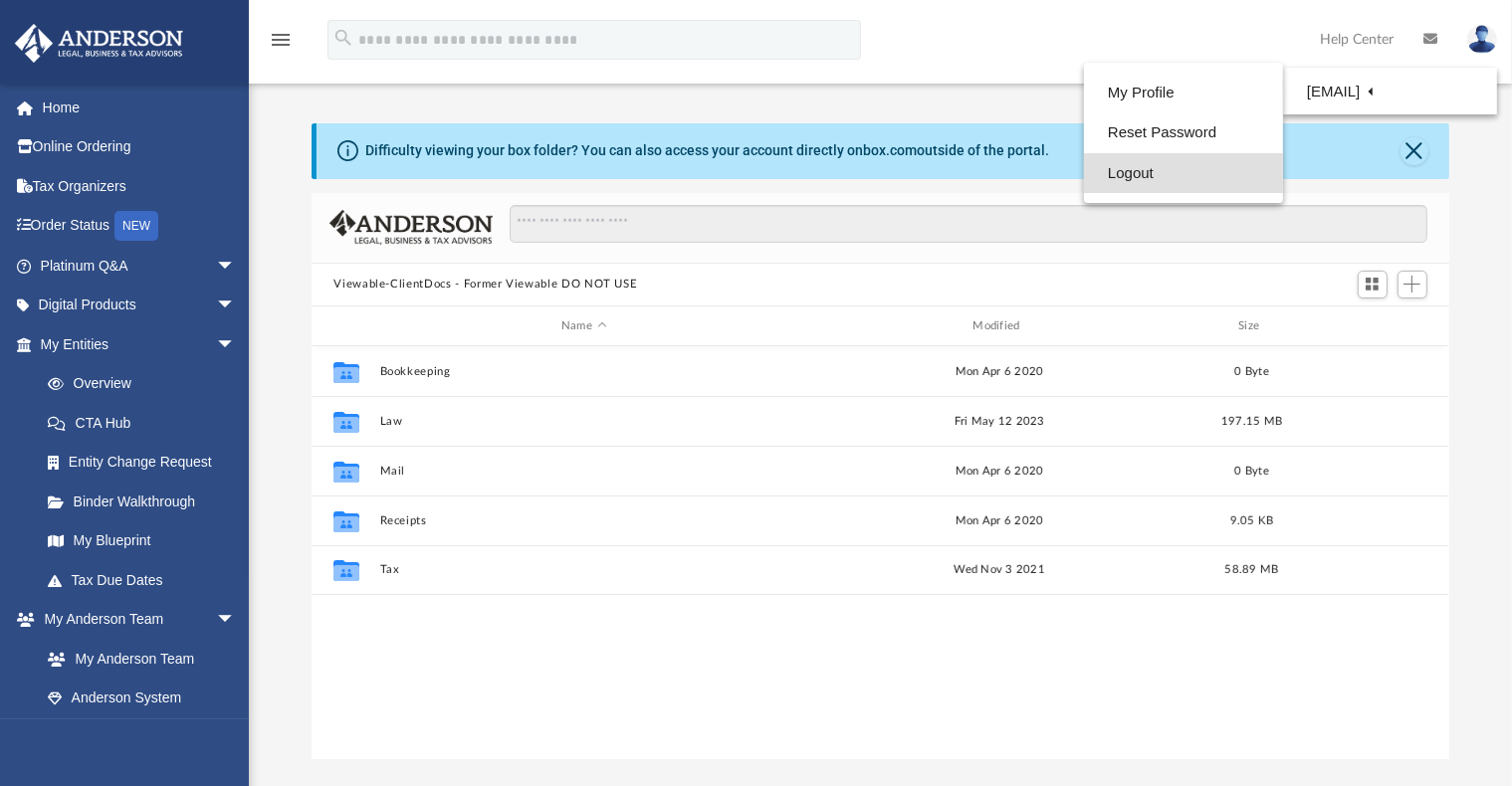 click on "Logout" at bounding box center [1184, 173] 